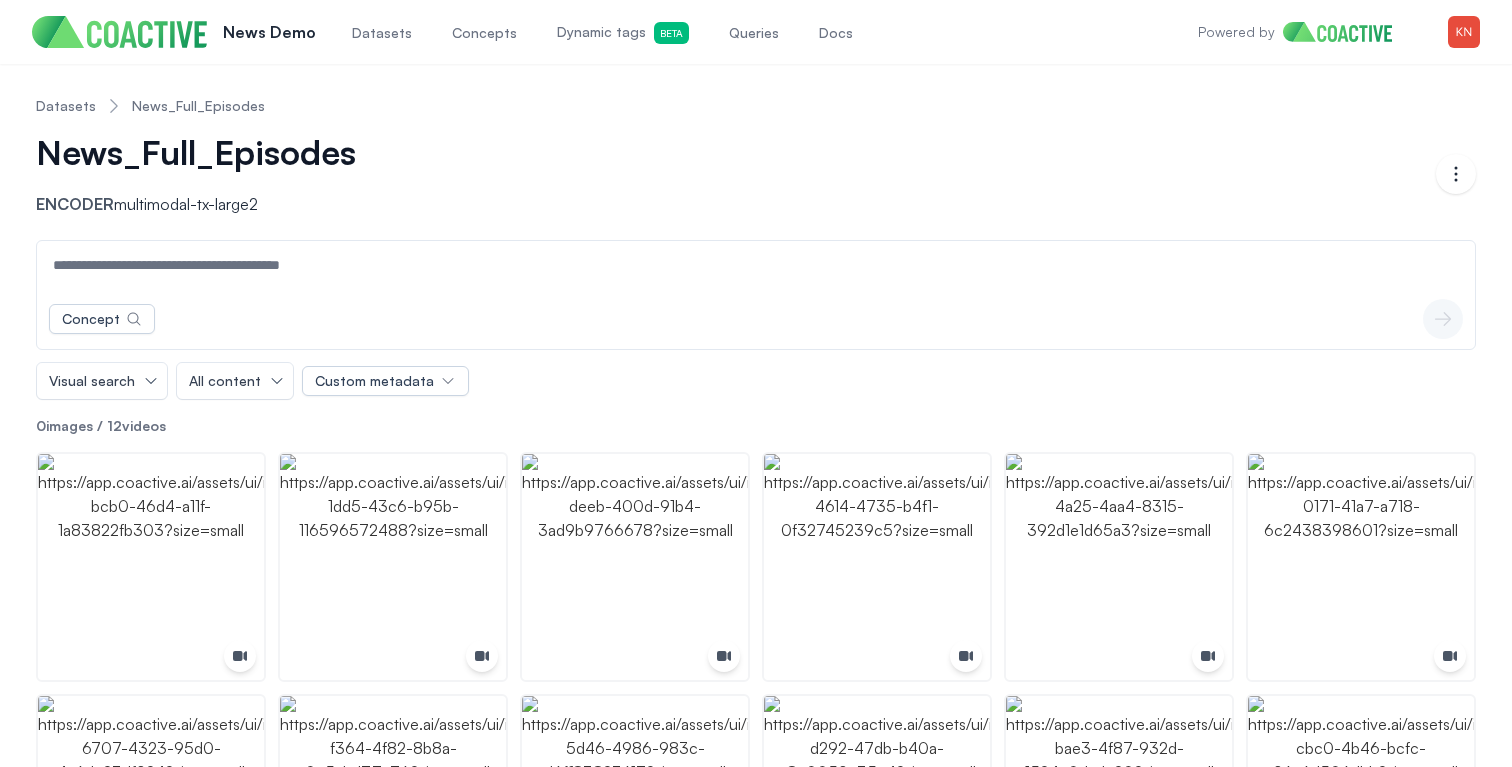 scroll, scrollTop: 0, scrollLeft: 0, axis: both 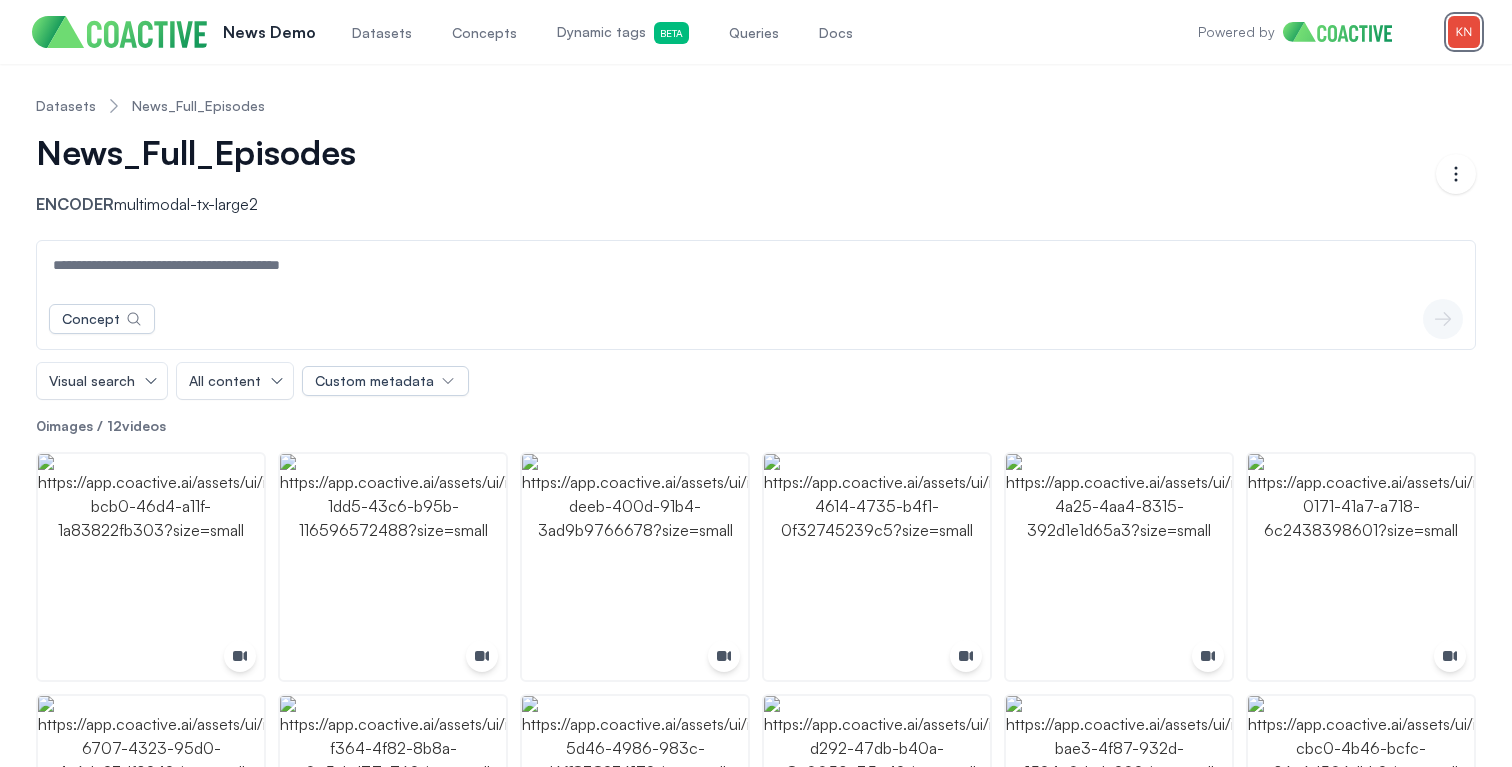 click at bounding box center (1464, 32) 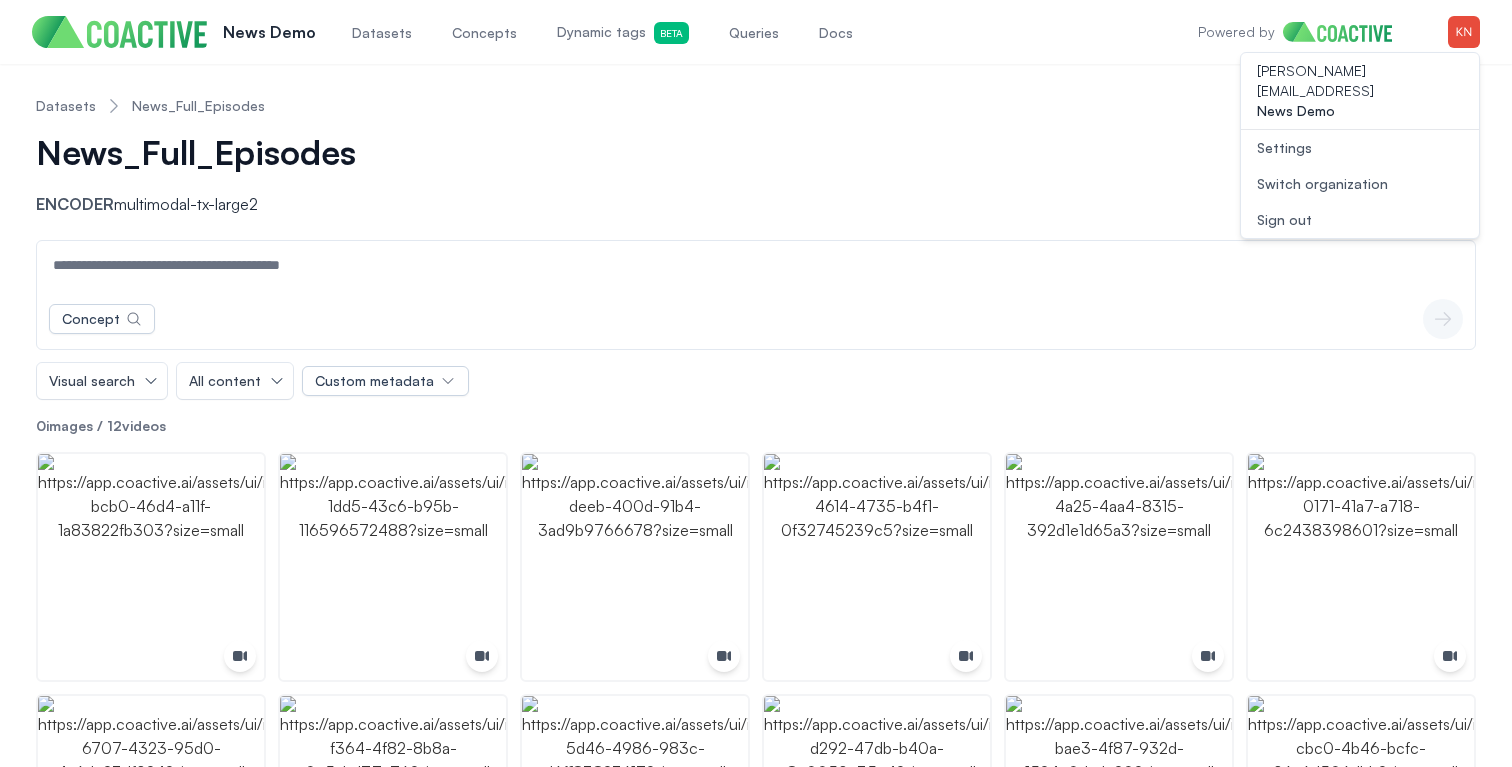 click on "Open user menu Switch organization" at bounding box center [1360, 184] 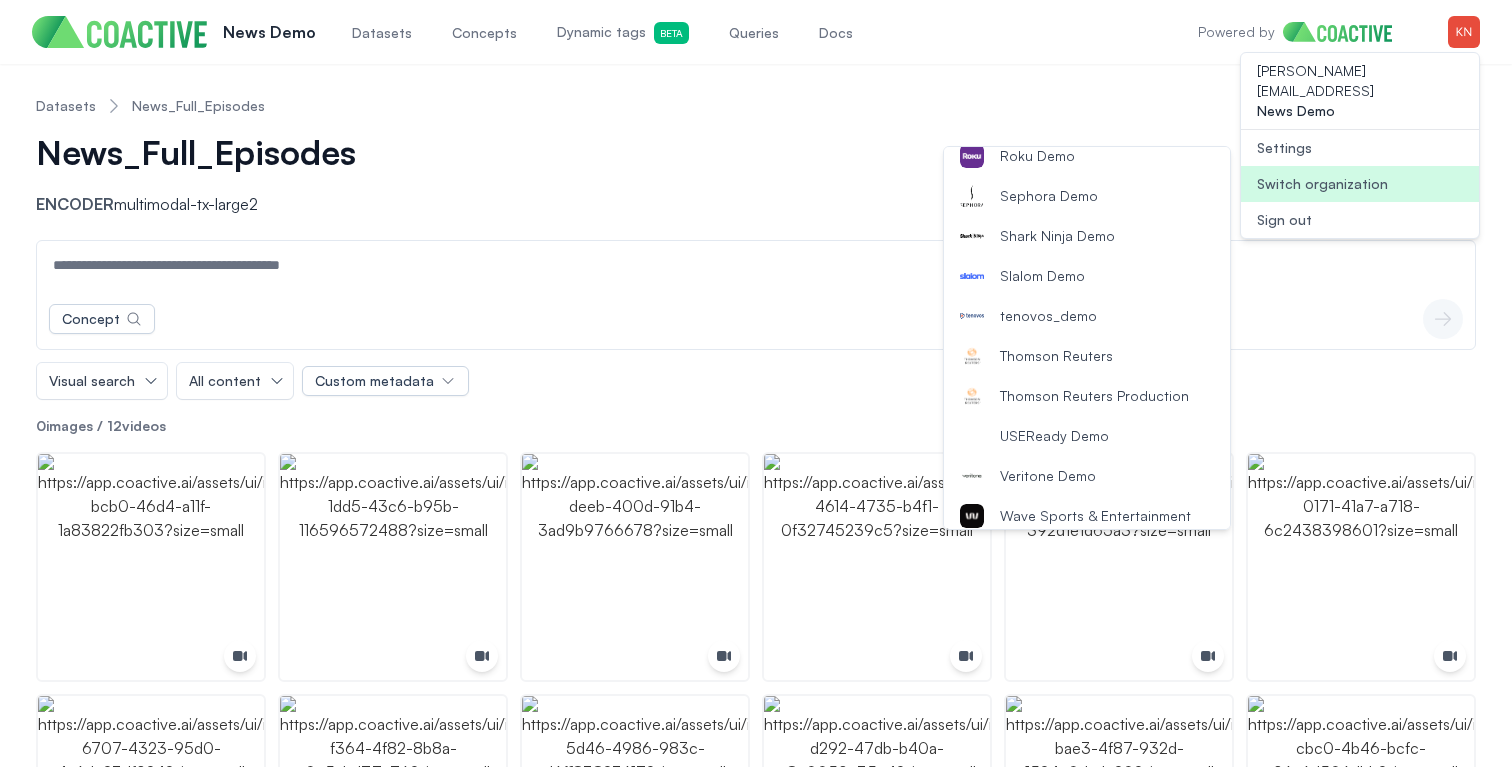 scroll, scrollTop: 2498, scrollLeft: 0, axis: vertical 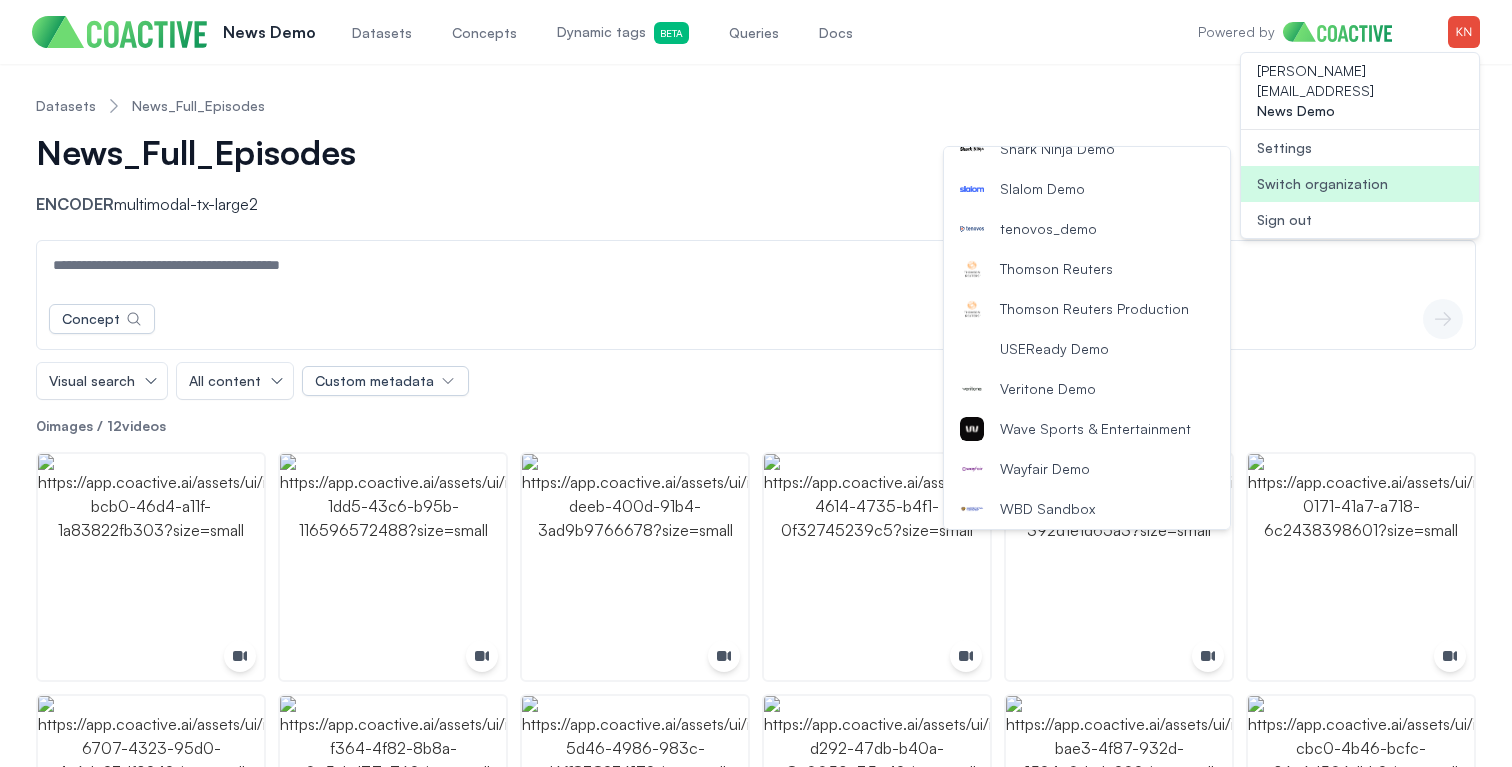 click on "Veritone Demo" at bounding box center [1048, 389] 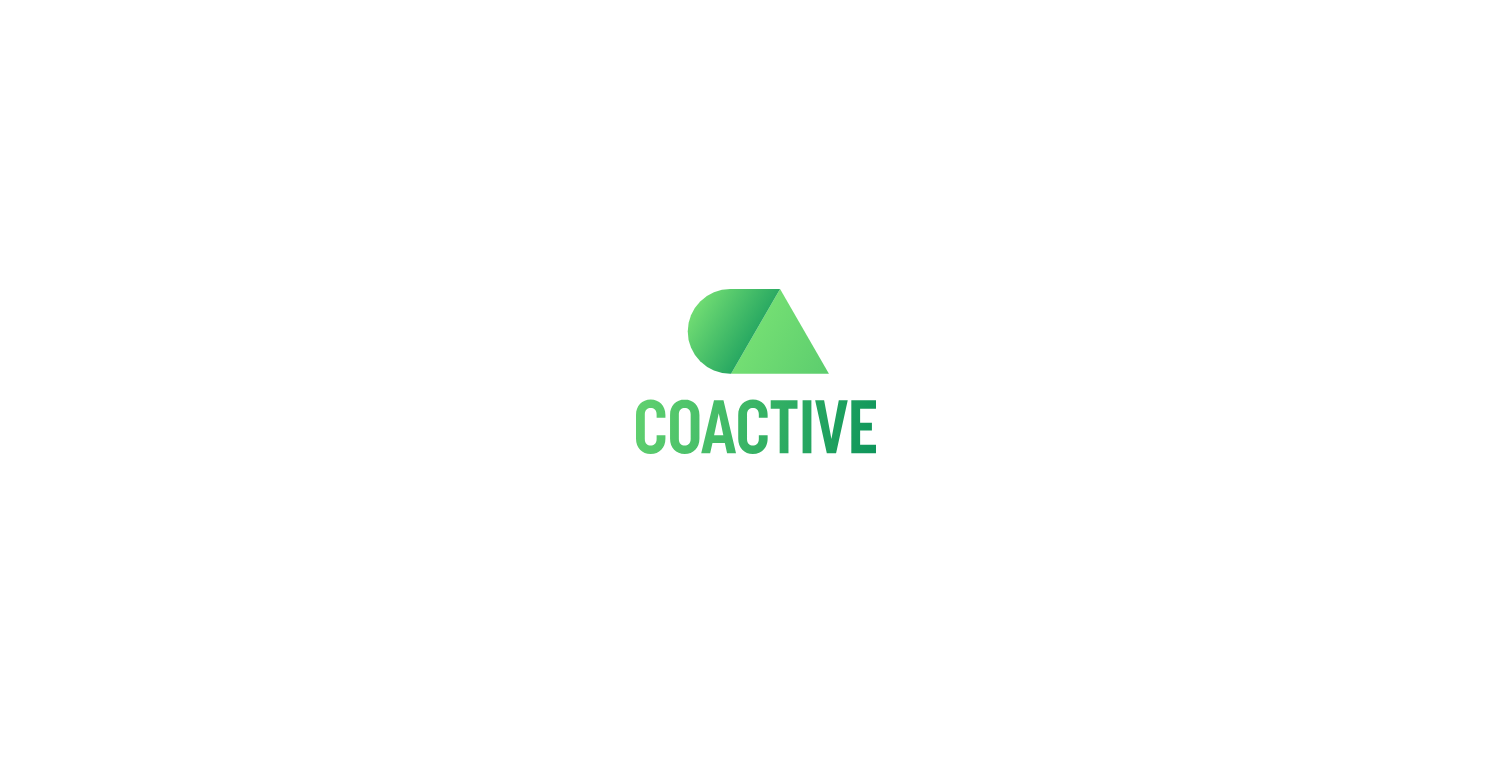 scroll, scrollTop: 0, scrollLeft: 0, axis: both 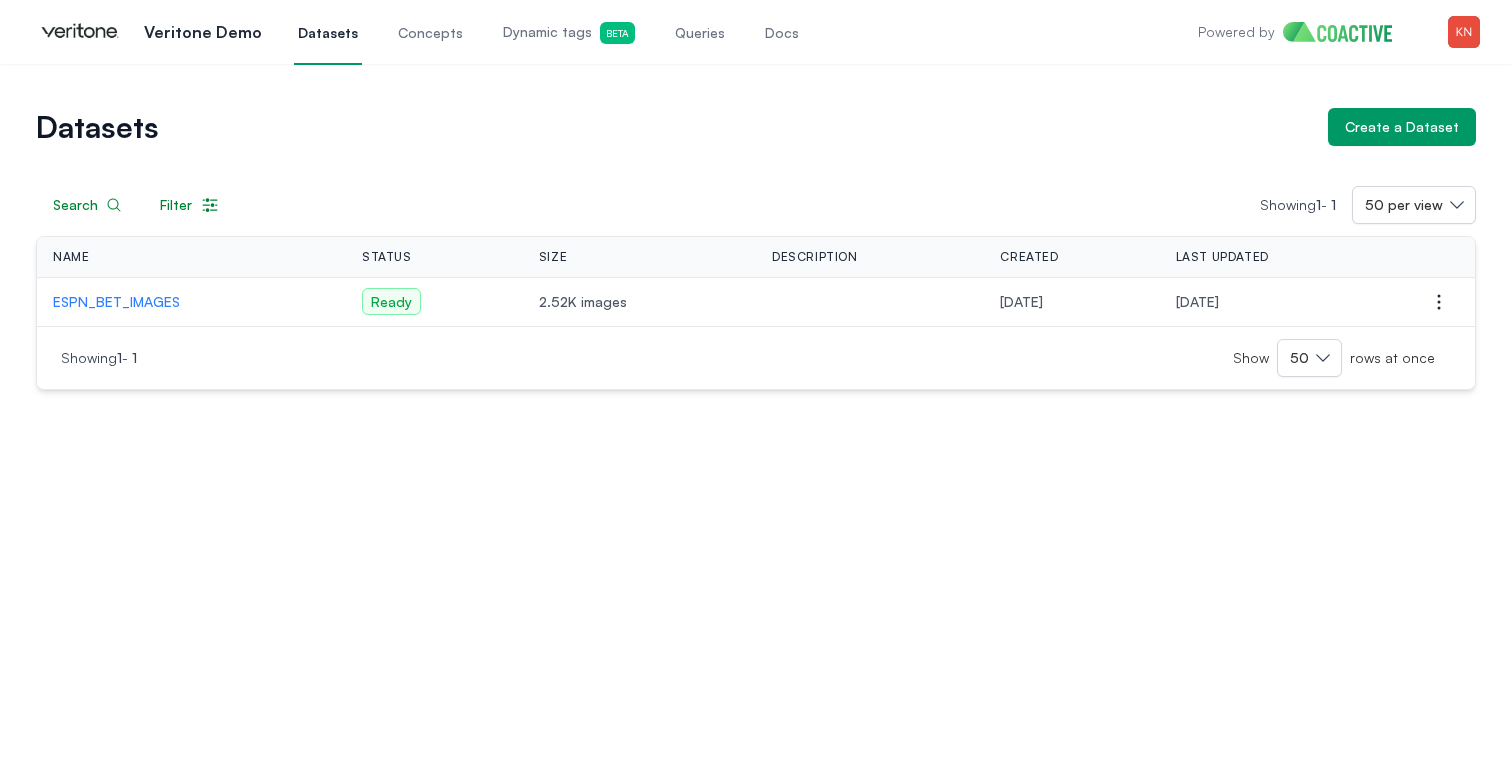click on "Dynamic tags Beta" at bounding box center (569, 33) 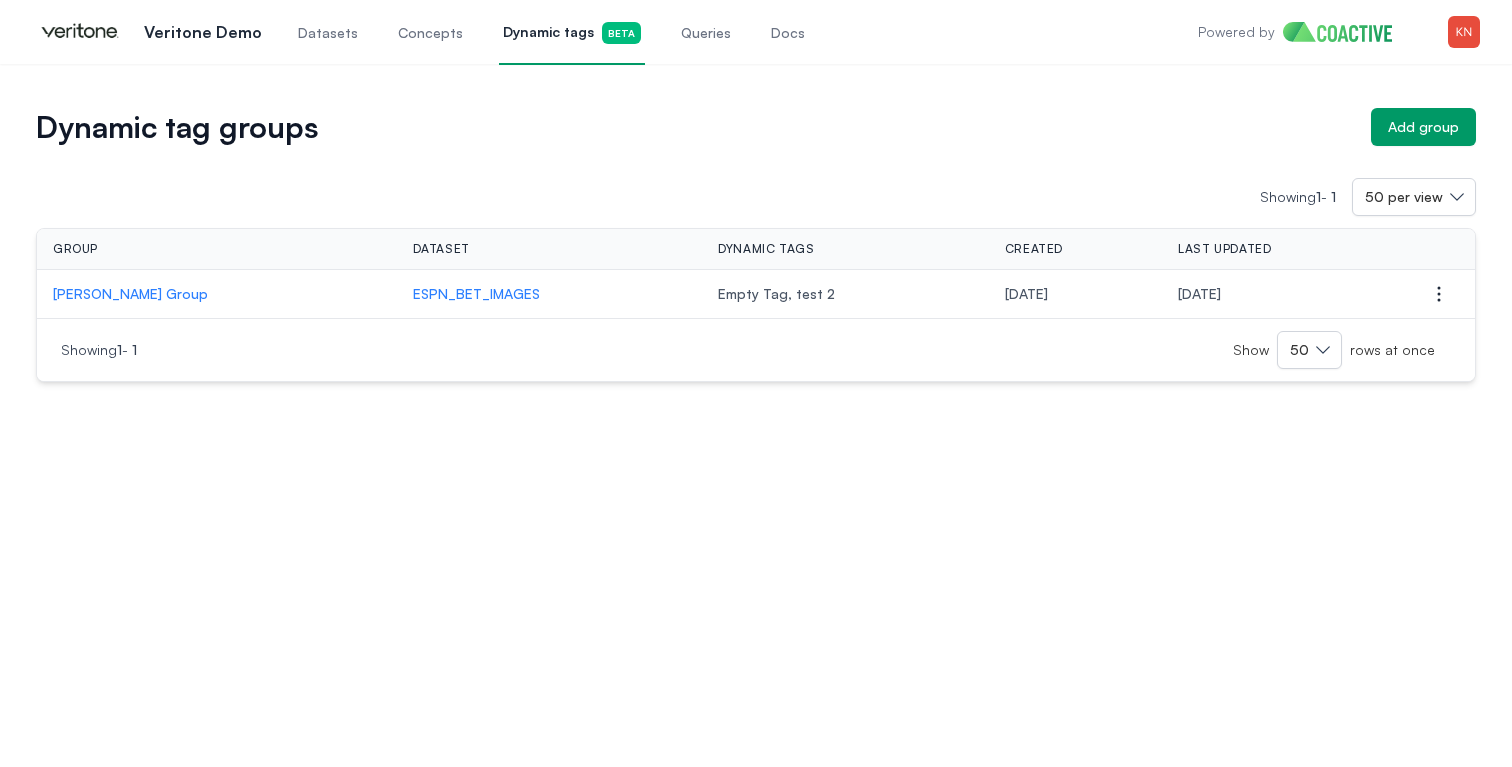 click on "Concepts" at bounding box center [430, 33] 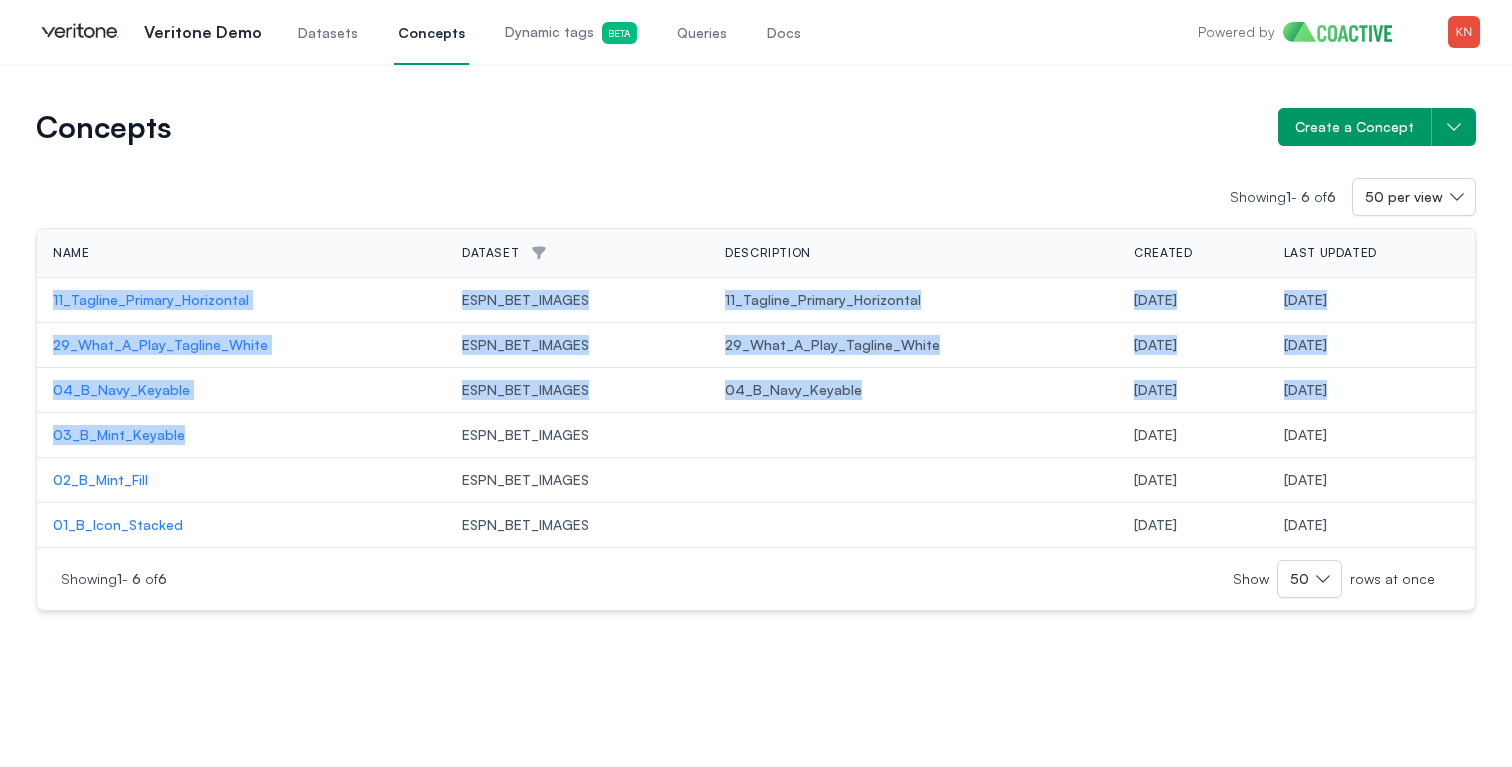 drag, startPoint x: 45, startPoint y: 292, endPoint x: 220, endPoint y: 440, distance: 229.19206 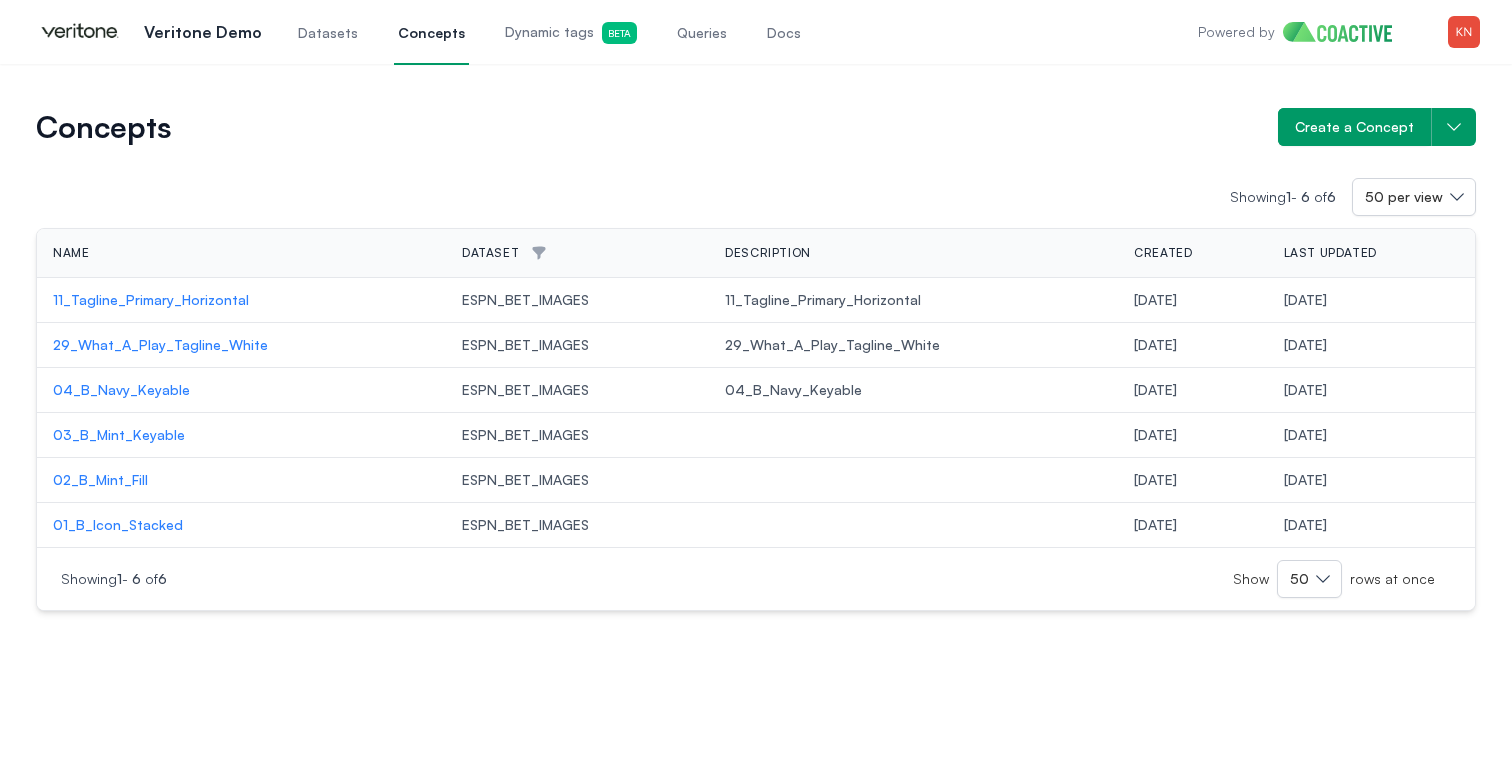 click on "Concepts" at bounding box center (649, 127) 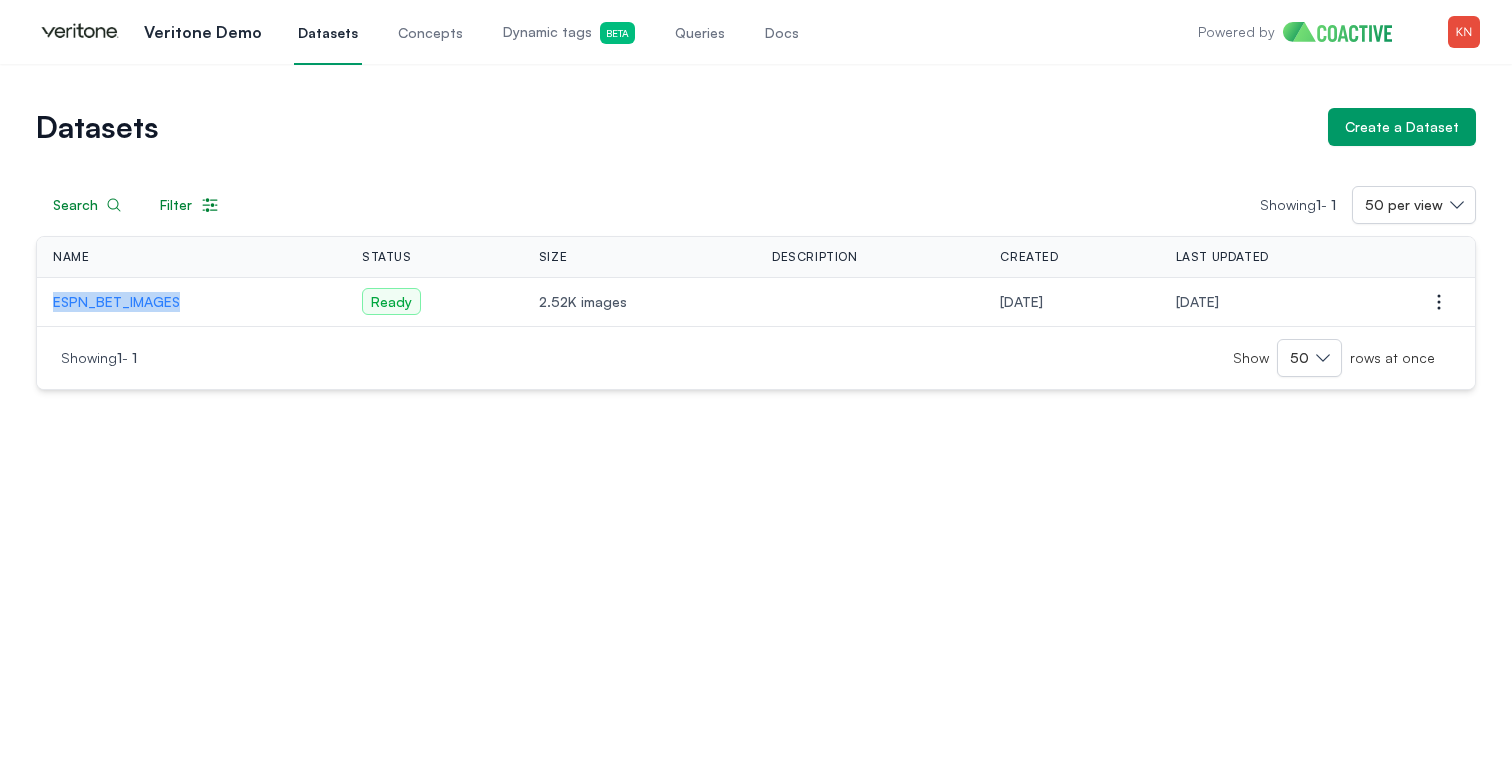 drag, startPoint x: 47, startPoint y: 302, endPoint x: 198, endPoint y: 302, distance: 151 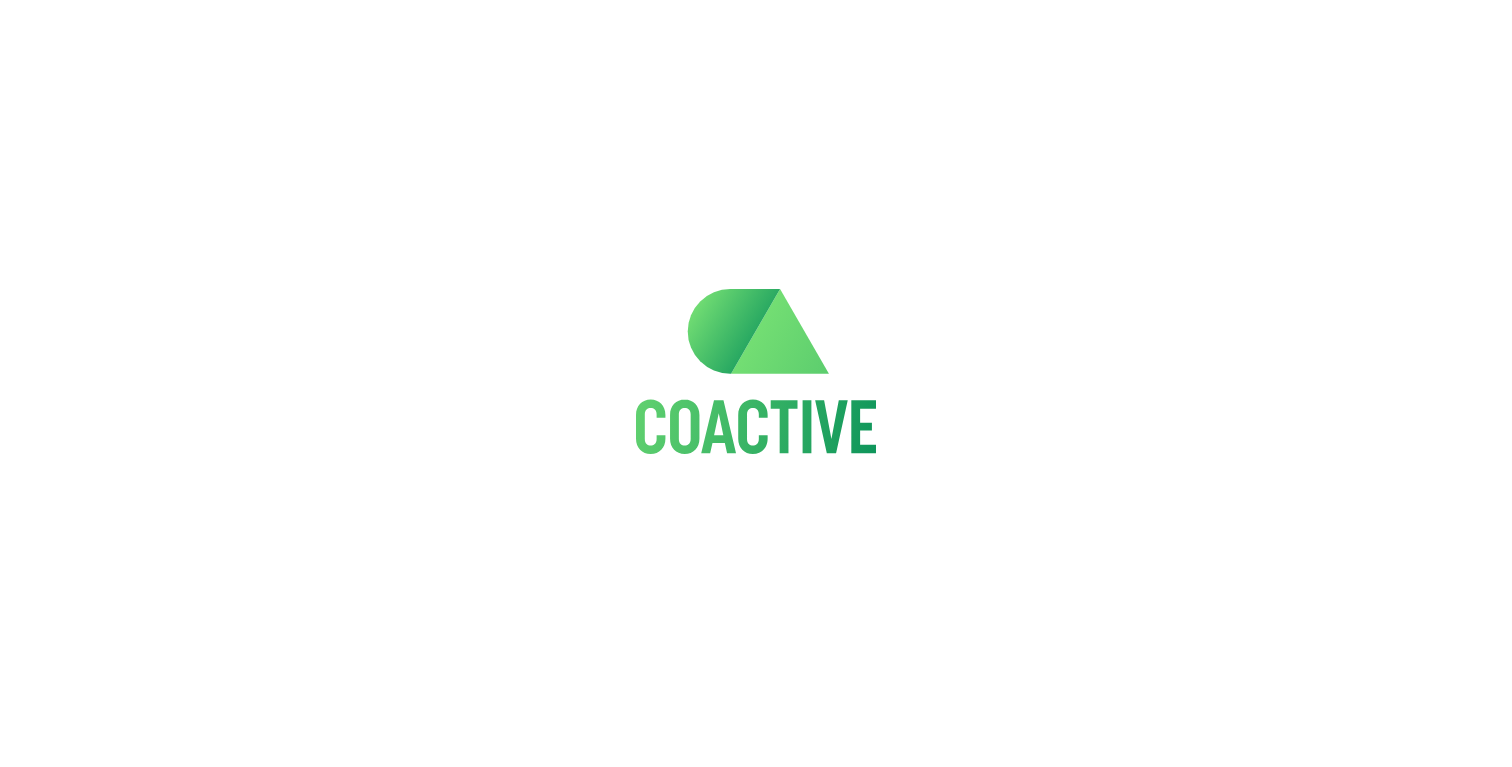 scroll, scrollTop: 0, scrollLeft: 0, axis: both 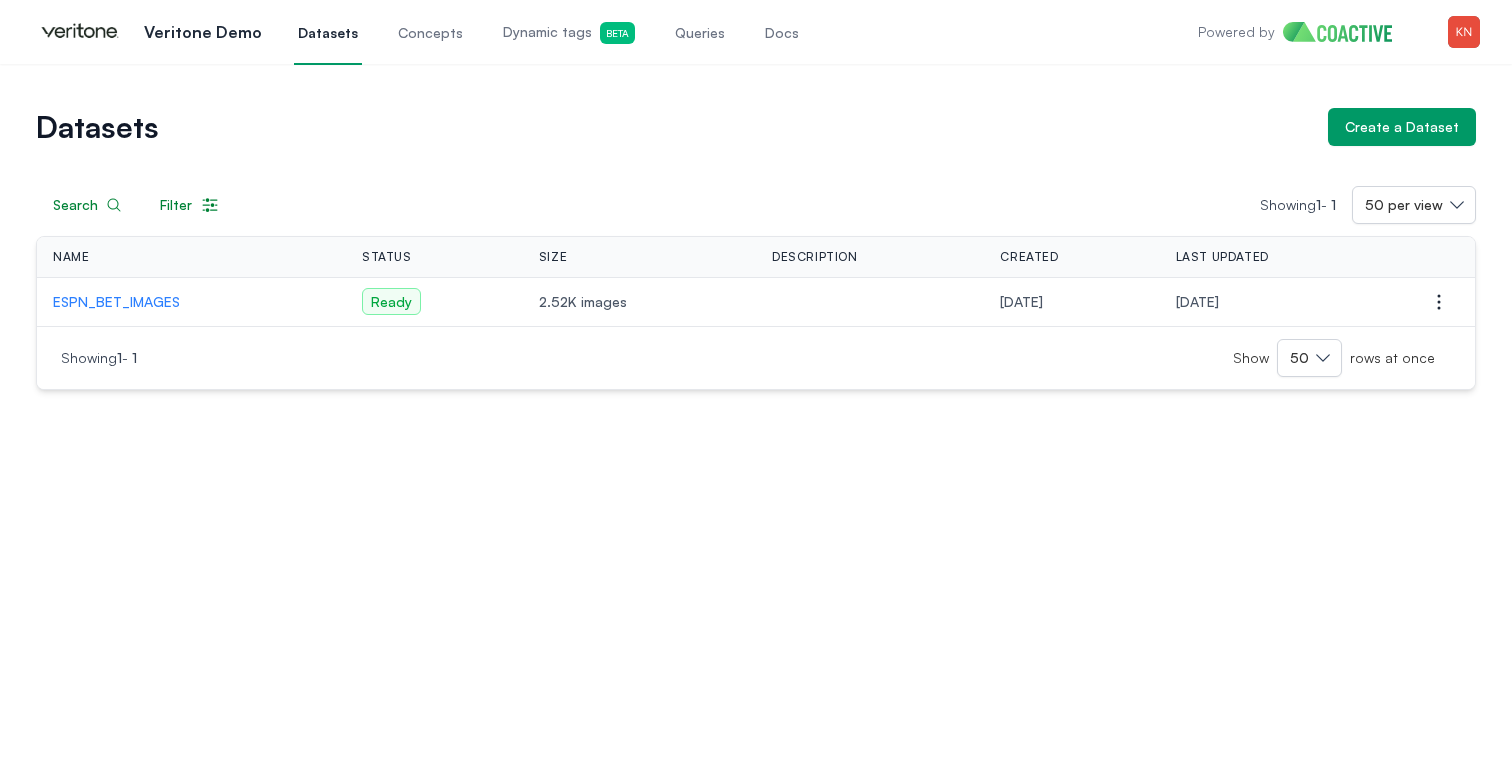 click on "Queries" at bounding box center [700, 33] 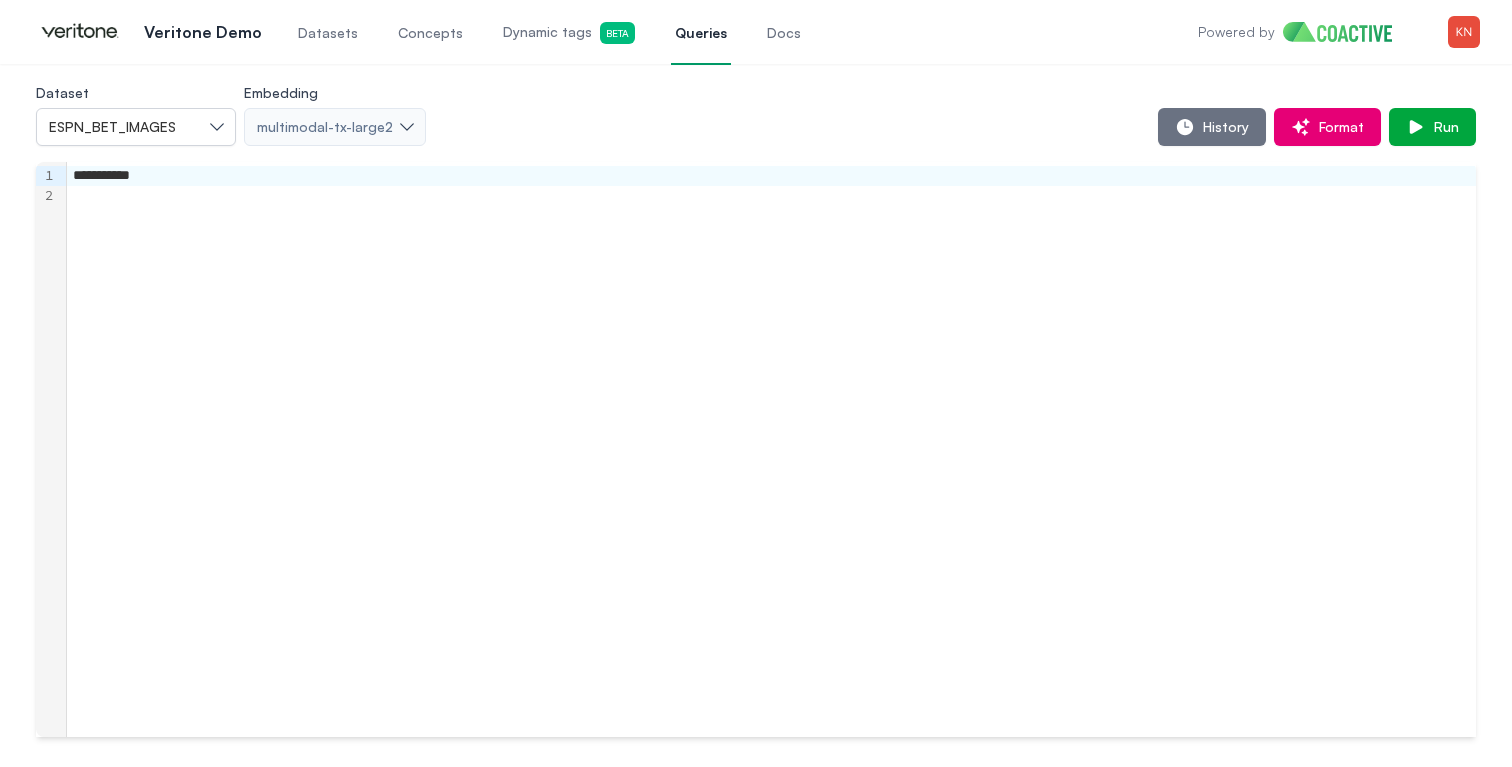 click on "Dynamic tags Beta" at bounding box center (569, 33) 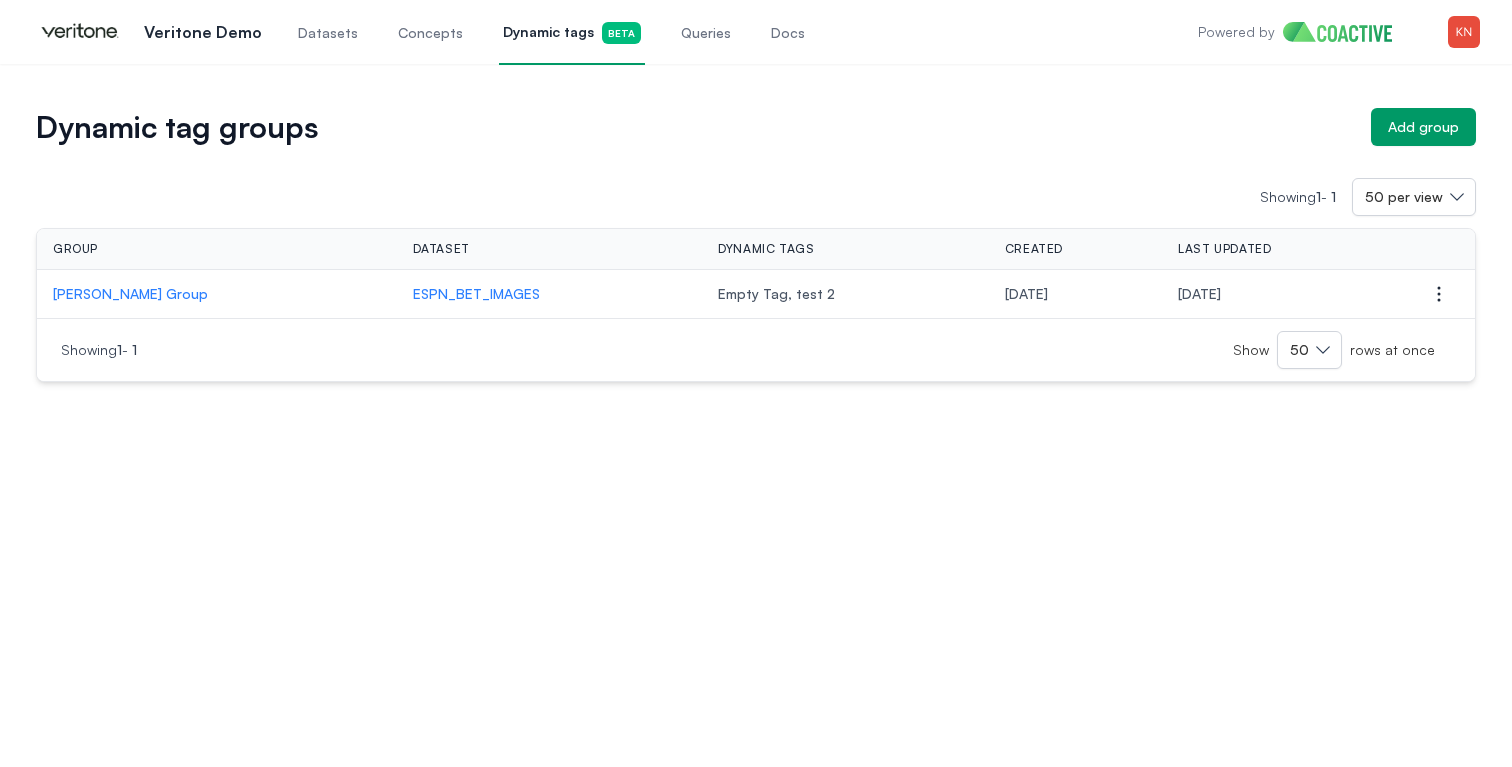 click on "Powered by Open user menu" at bounding box center (1339, 32) 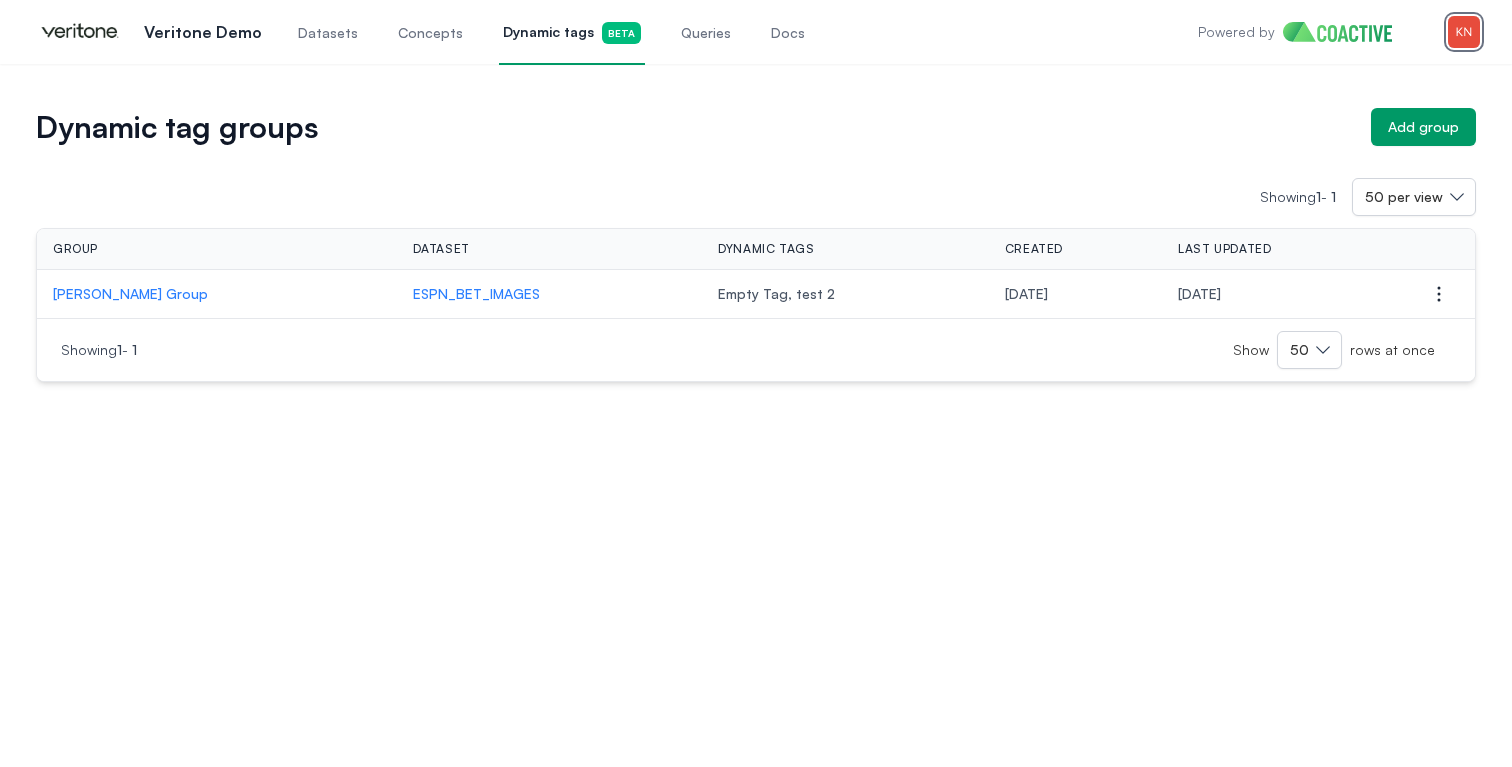 click at bounding box center [1464, 32] 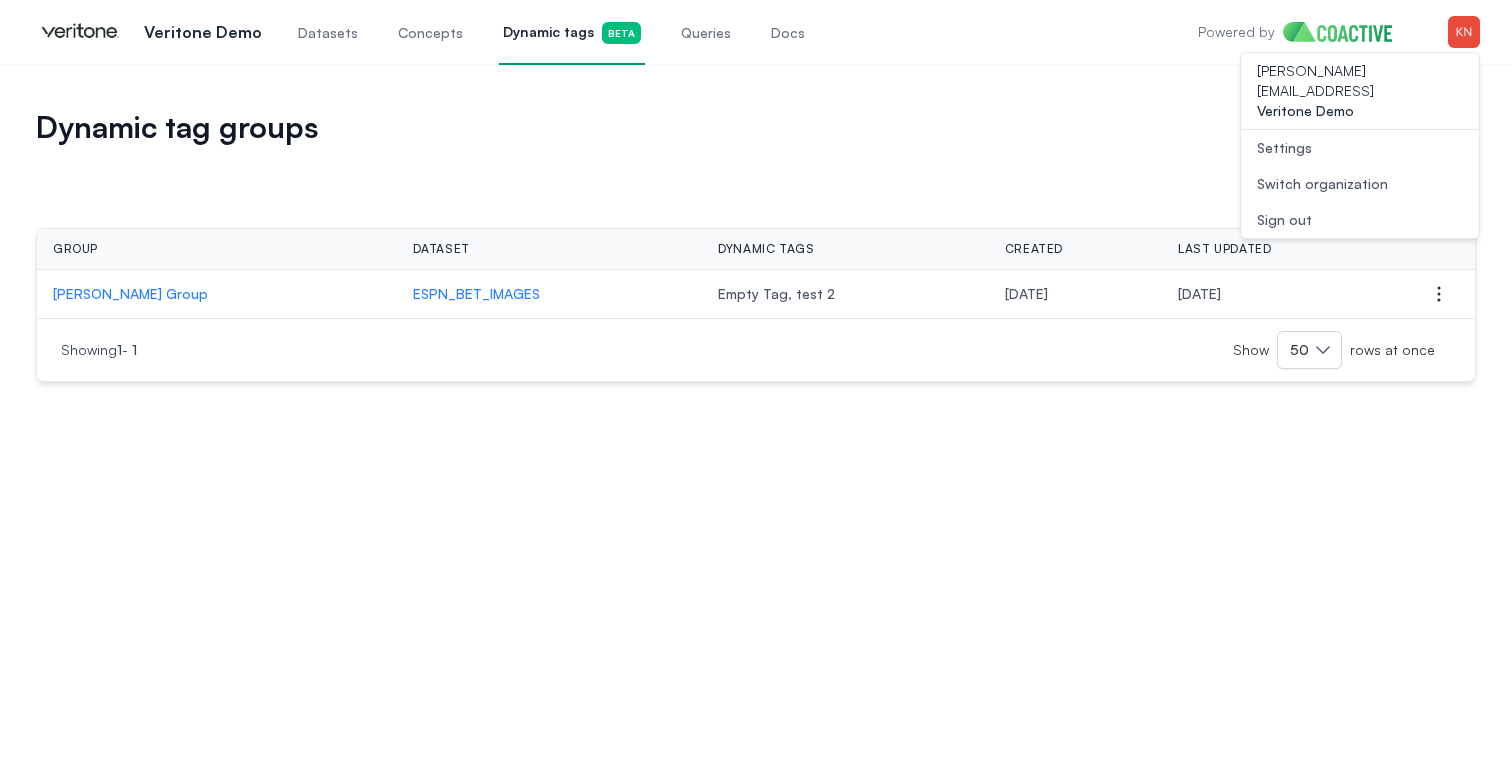 click on "Switch organization" at bounding box center [1322, 184] 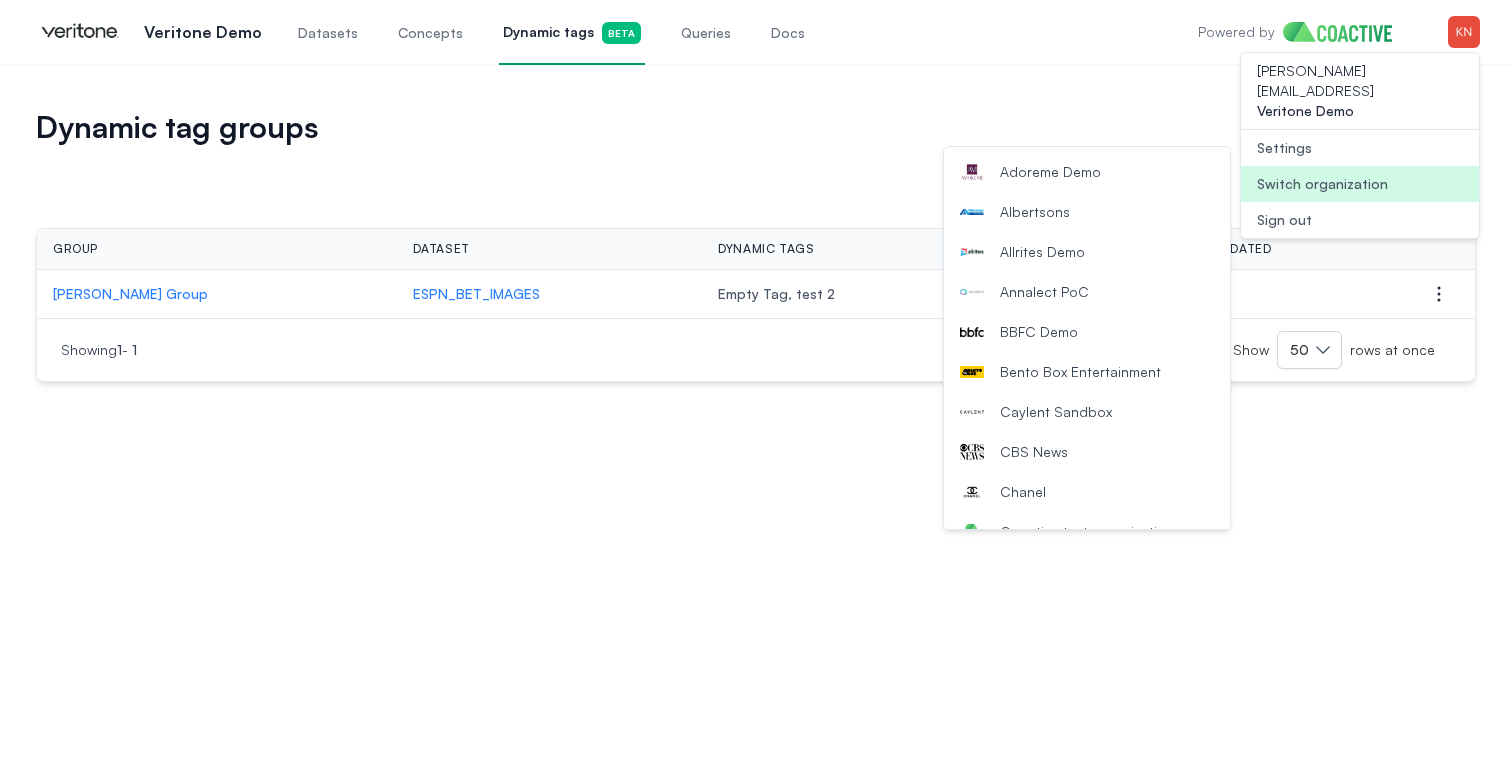 scroll, scrollTop: 88, scrollLeft: 0, axis: vertical 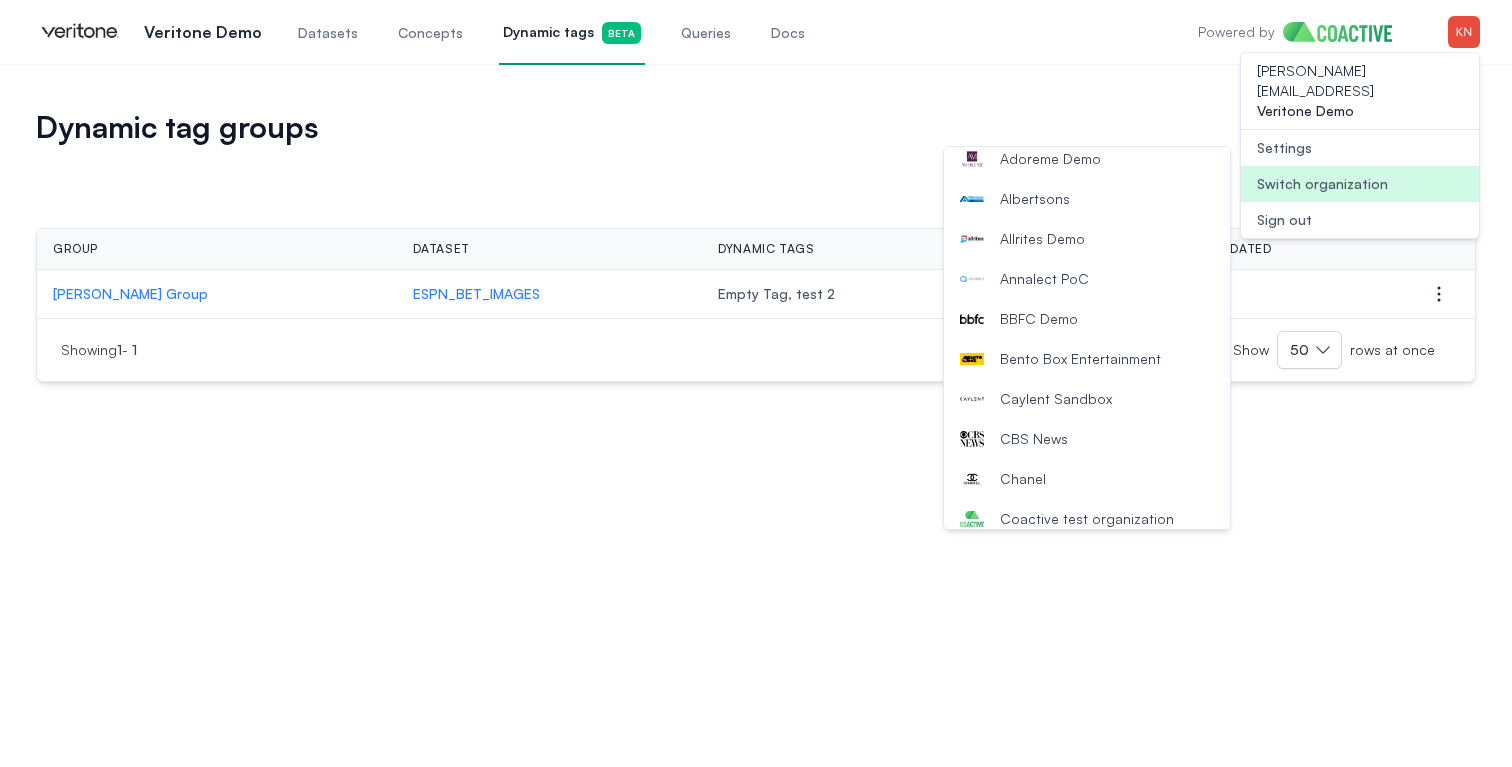 click on "Caylent Sandbox" at bounding box center (1087, 399) 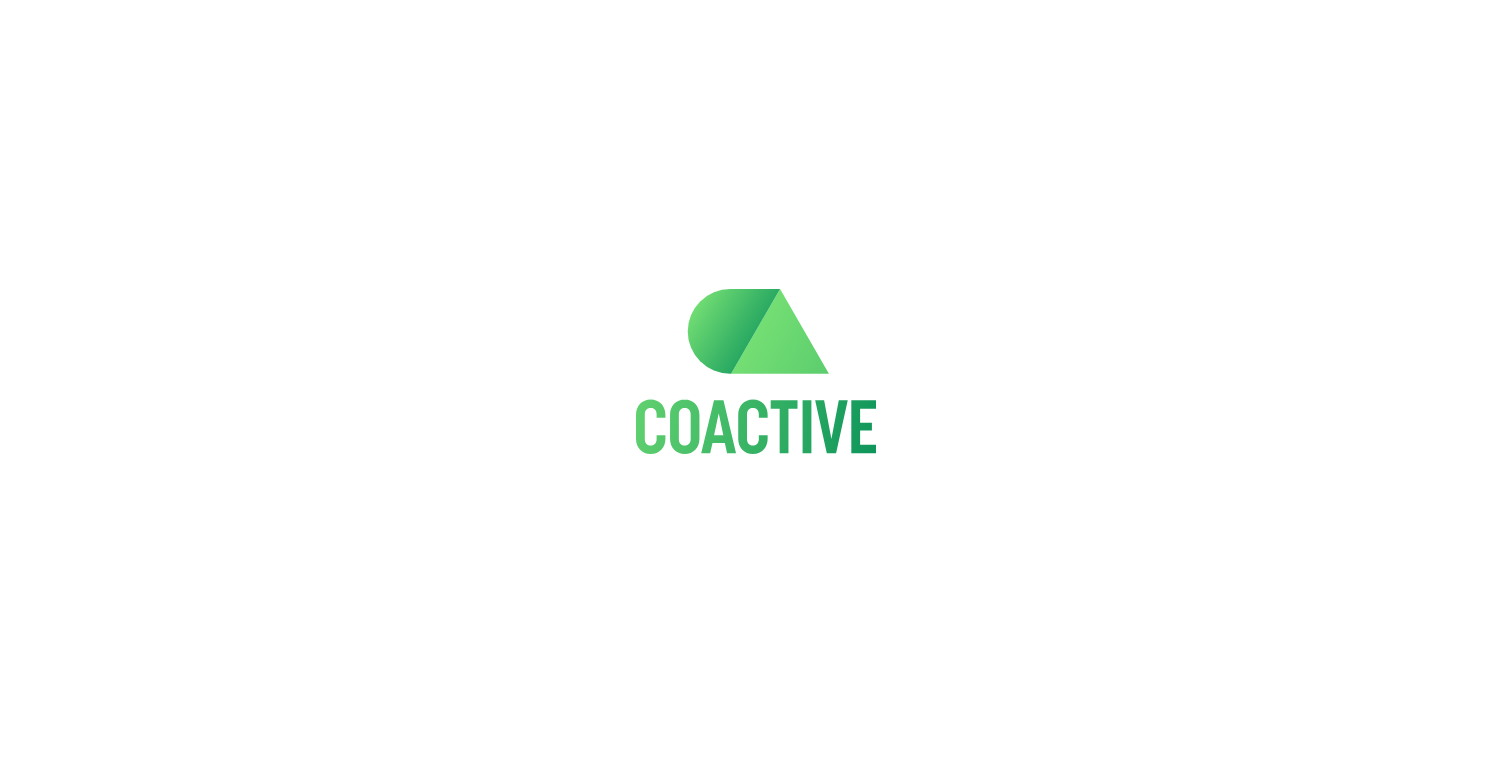 scroll, scrollTop: 0, scrollLeft: 0, axis: both 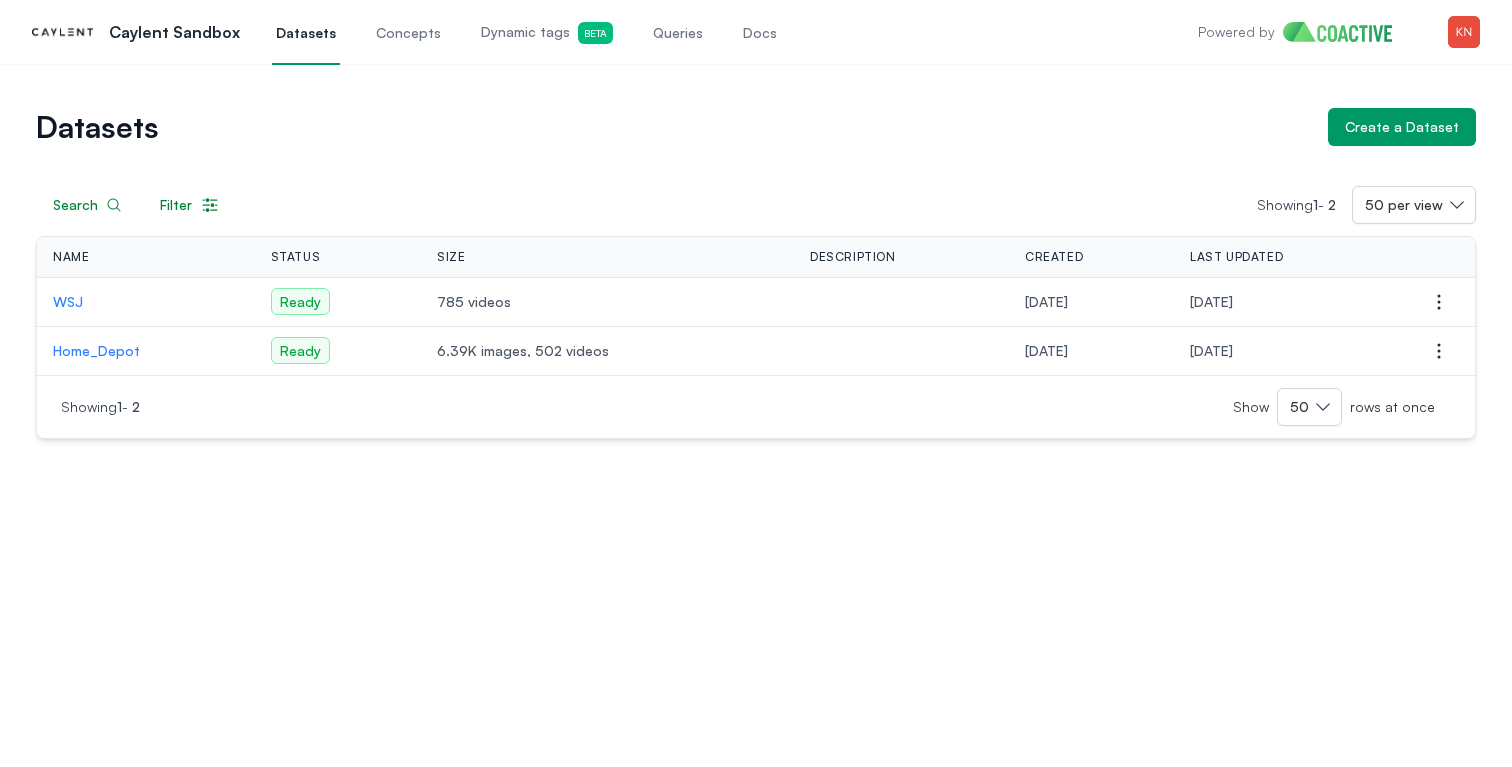 click on "Search  Filter  Showing  1  -   2   50 per view Name Status Size Description Created Last Updated Actions WSJ Ready 785 videos 11 days ago 11 days ago Open options Home_Depot Ready 6.39K images, 502 videos 11 days ago 11 days ago Open options Showing  1  -   2   Show 50 rows at once" at bounding box center [756, 292] 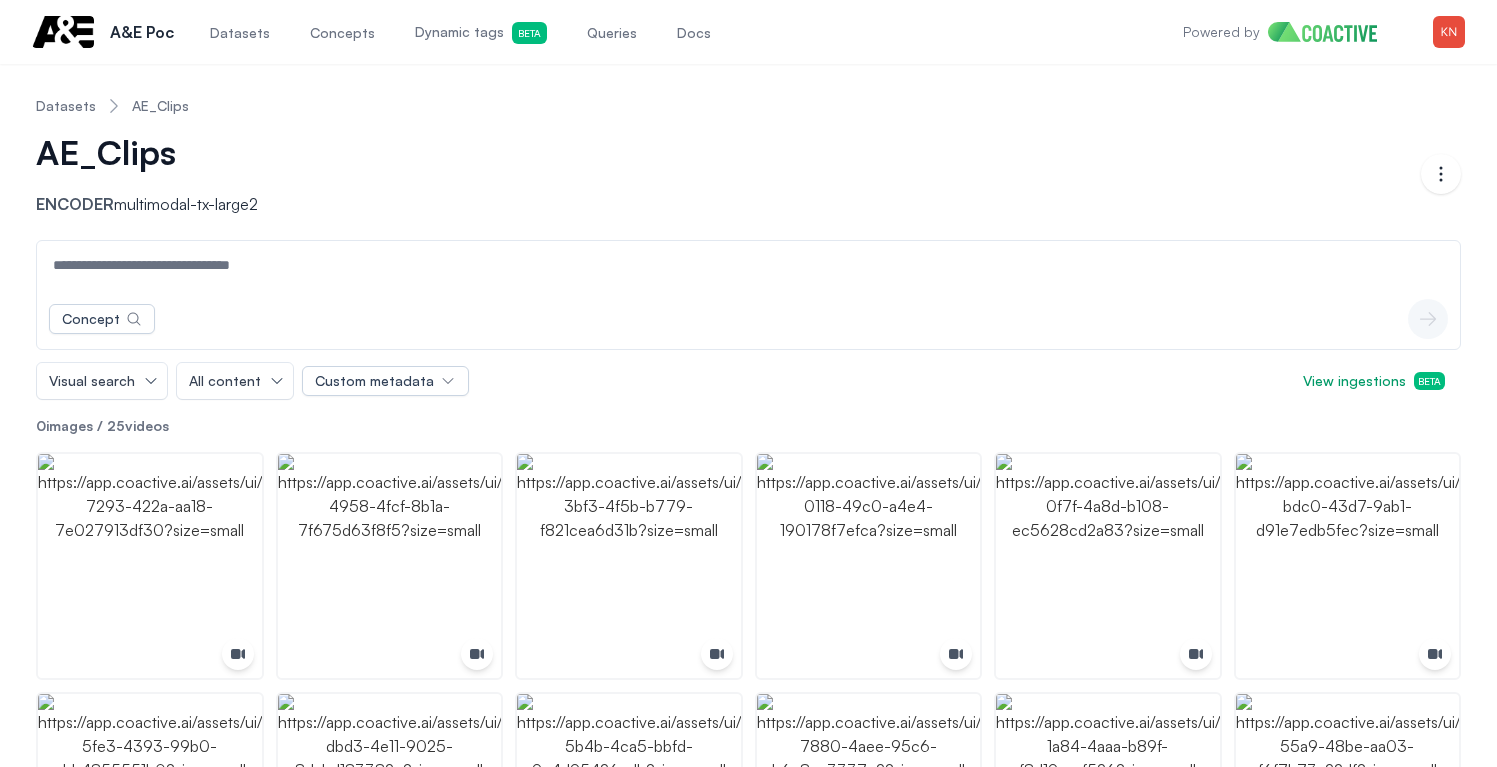 scroll, scrollTop: 0, scrollLeft: 0, axis: both 